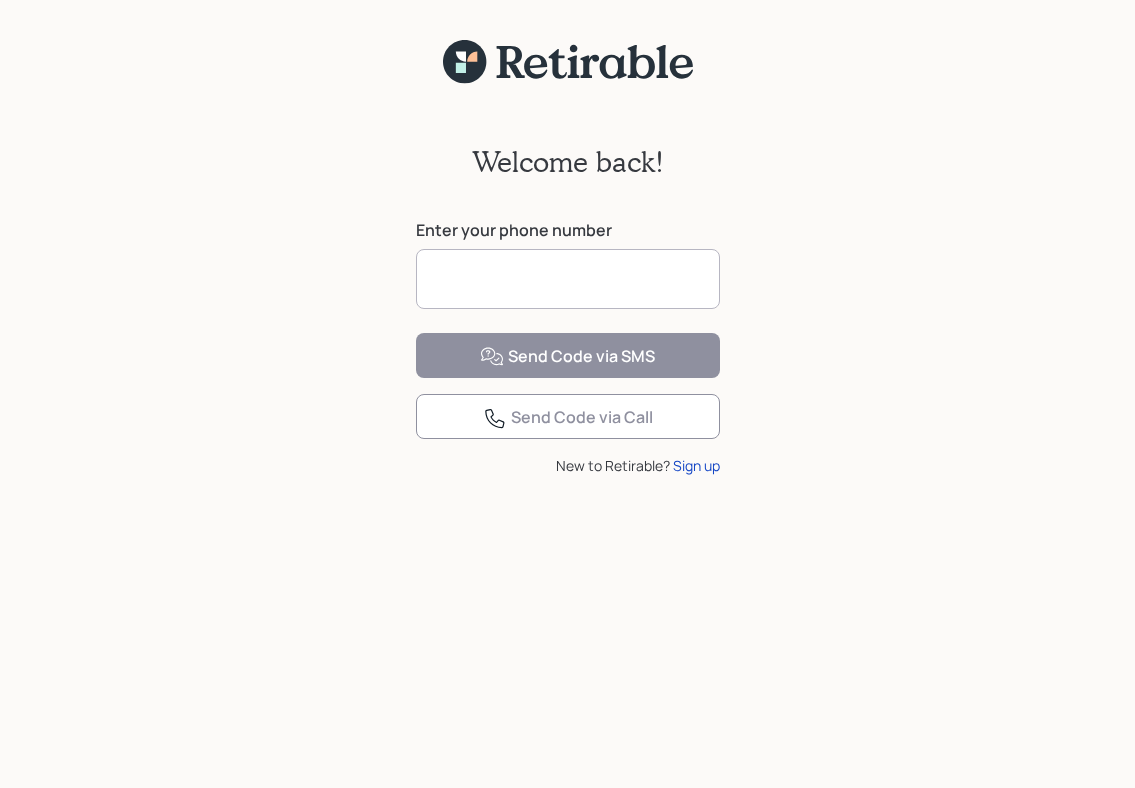 scroll, scrollTop: 0, scrollLeft: 0, axis: both 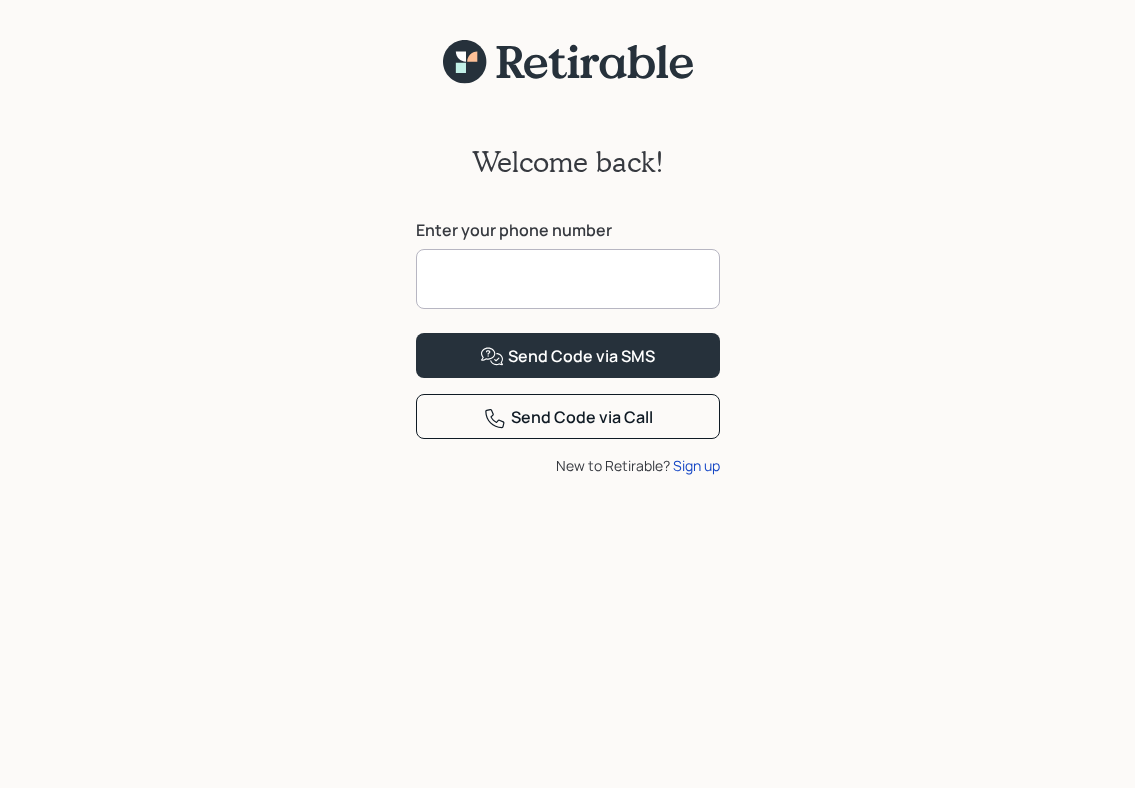 click at bounding box center [568, 279] 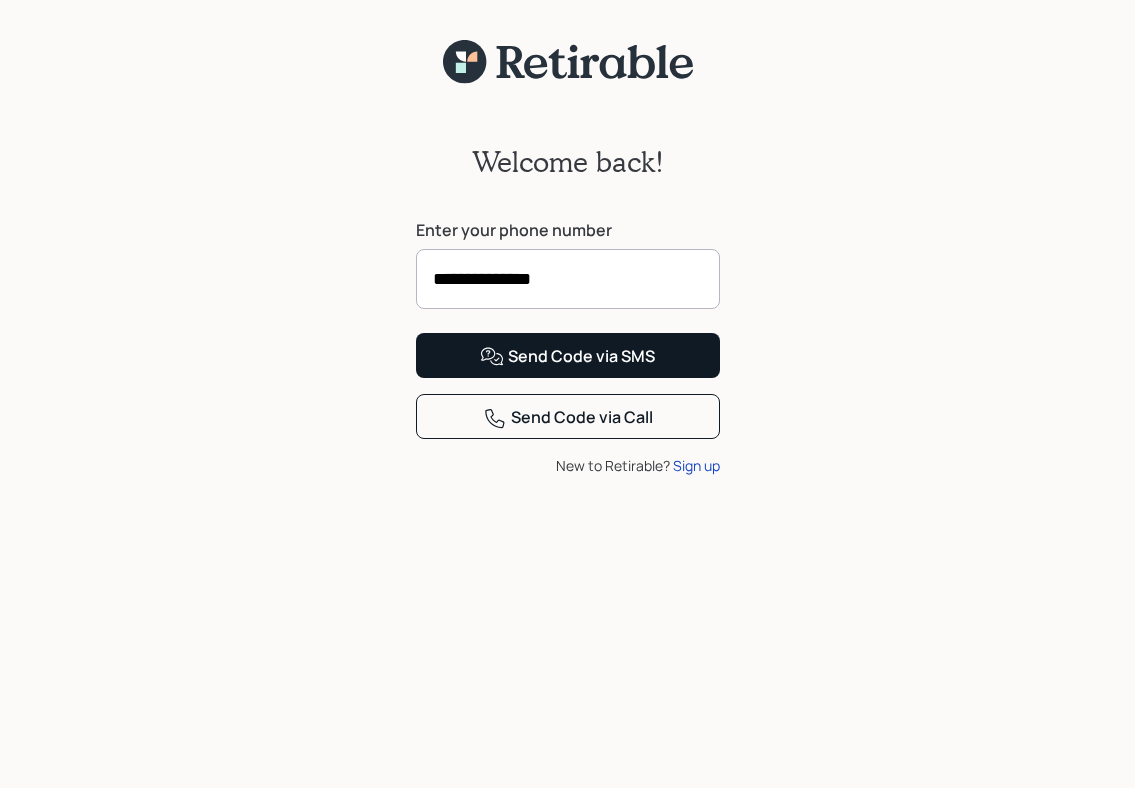 type on "**********" 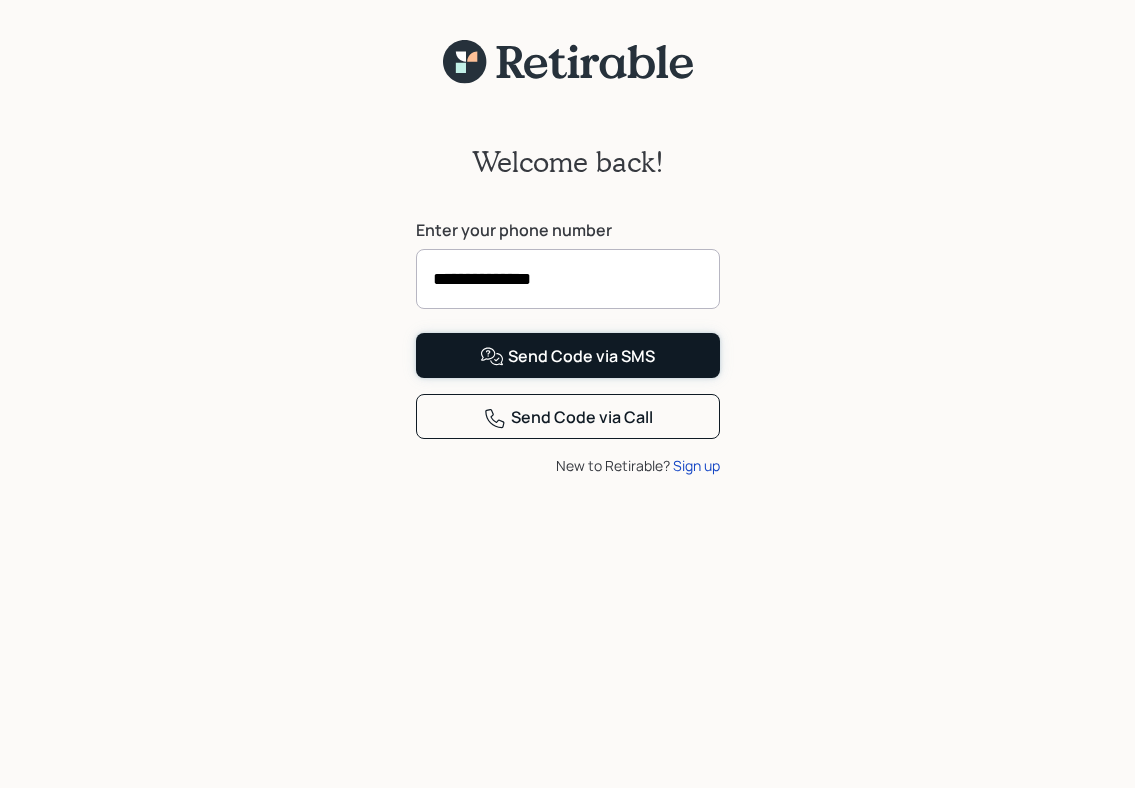 click on "Send Code via SMS" at bounding box center [567, 357] 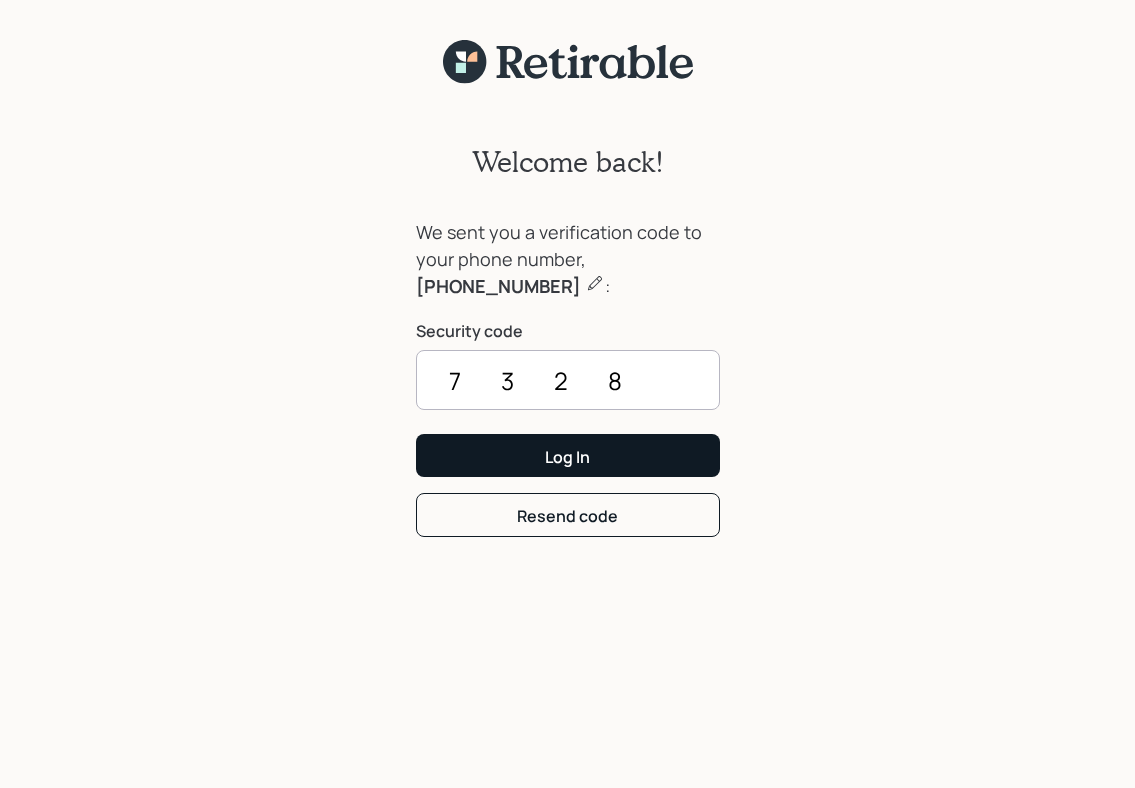 type on "7328" 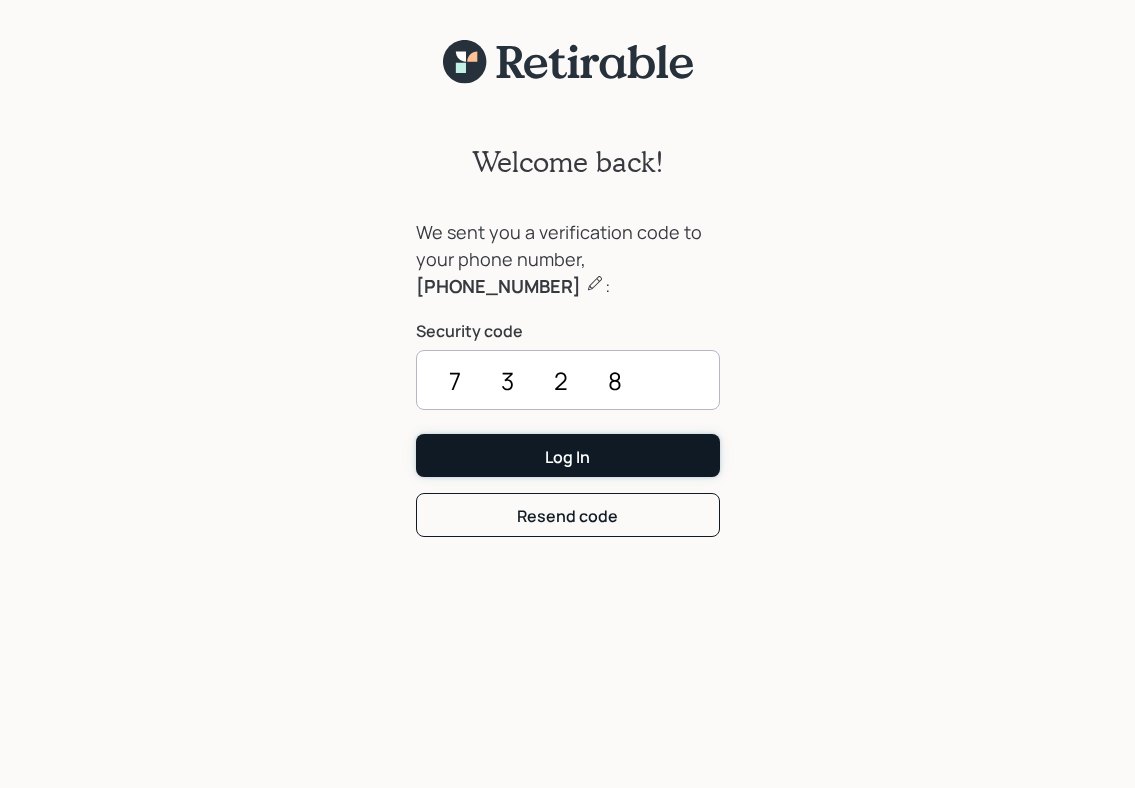 click on "Log In" at bounding box center [568, 455] 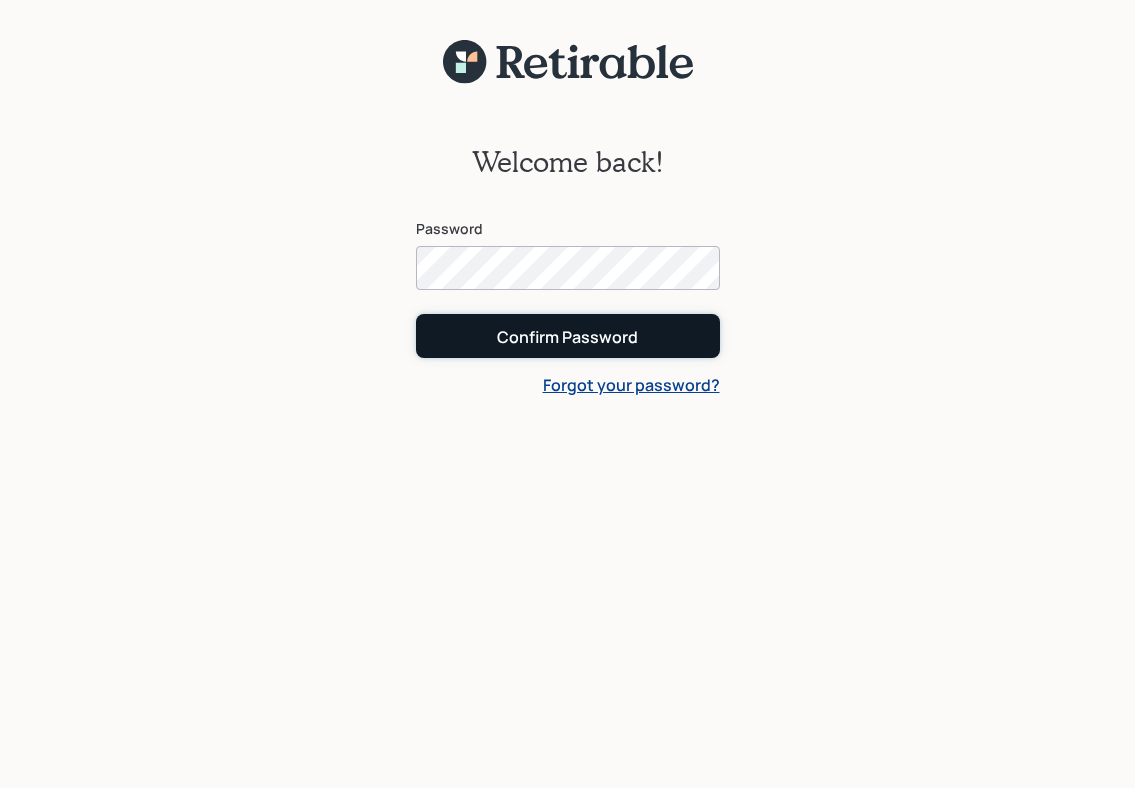 click on "Confirm Password" at bounding box center (567, 337) 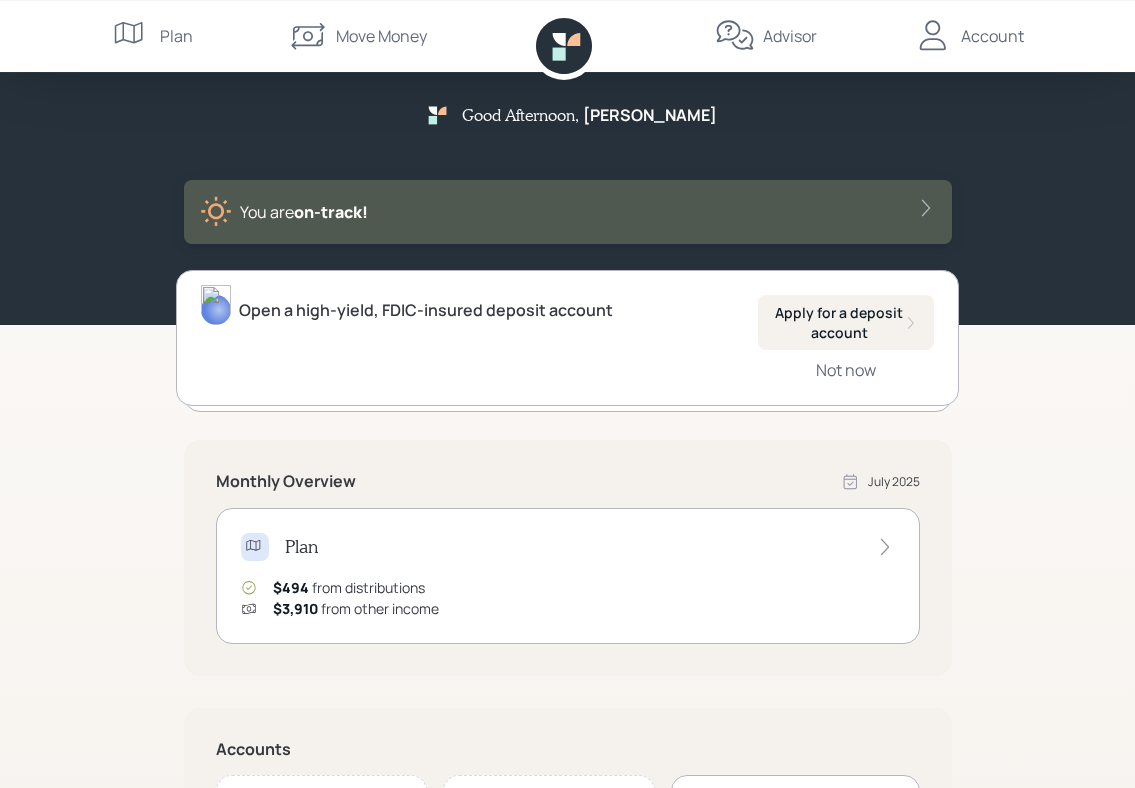 scroll, scrollTop: 0, scrollLeft: 0, axis: both 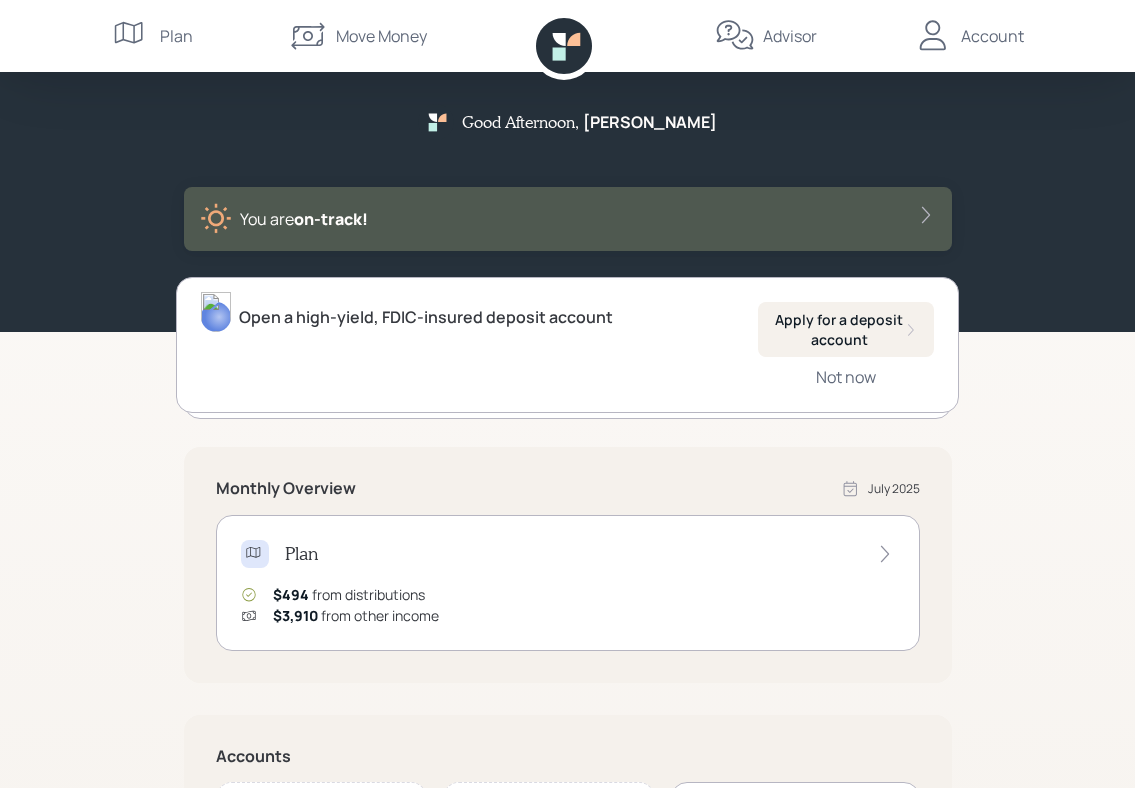 click on "Plan" at bounding box center (176, 36) 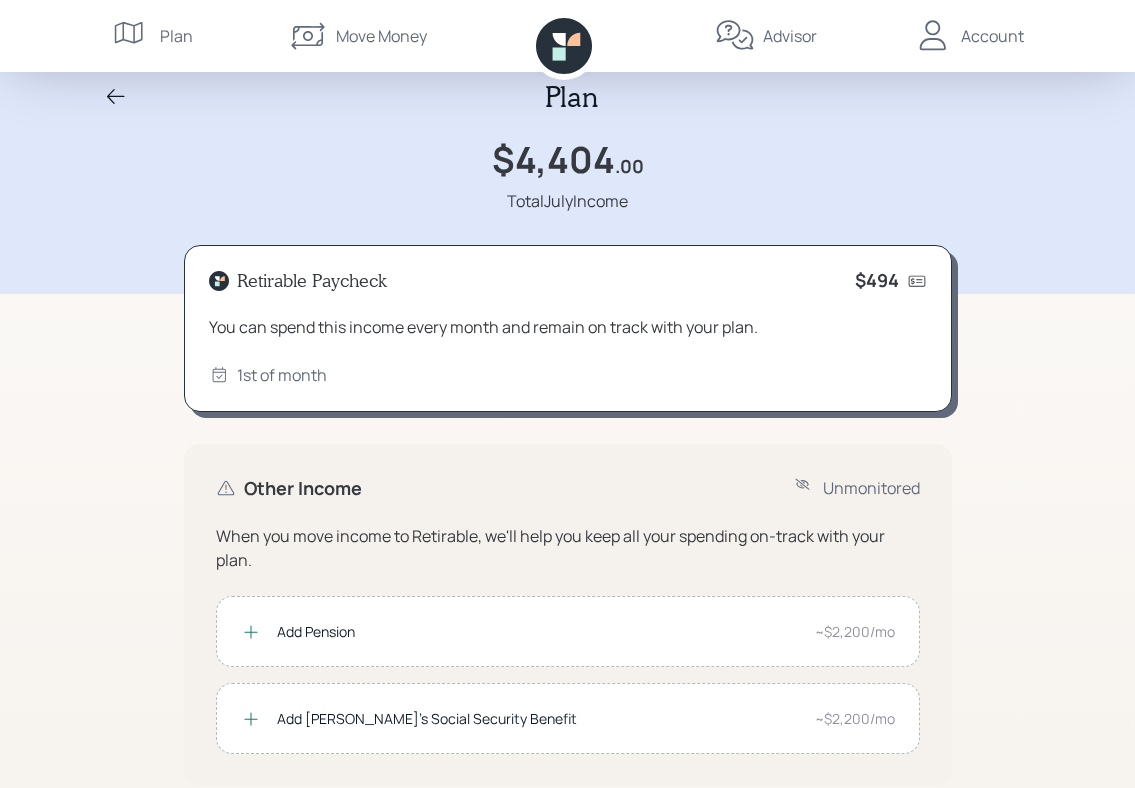 scroll, scrollTop: 0, scrollLeft: 0, axis: both 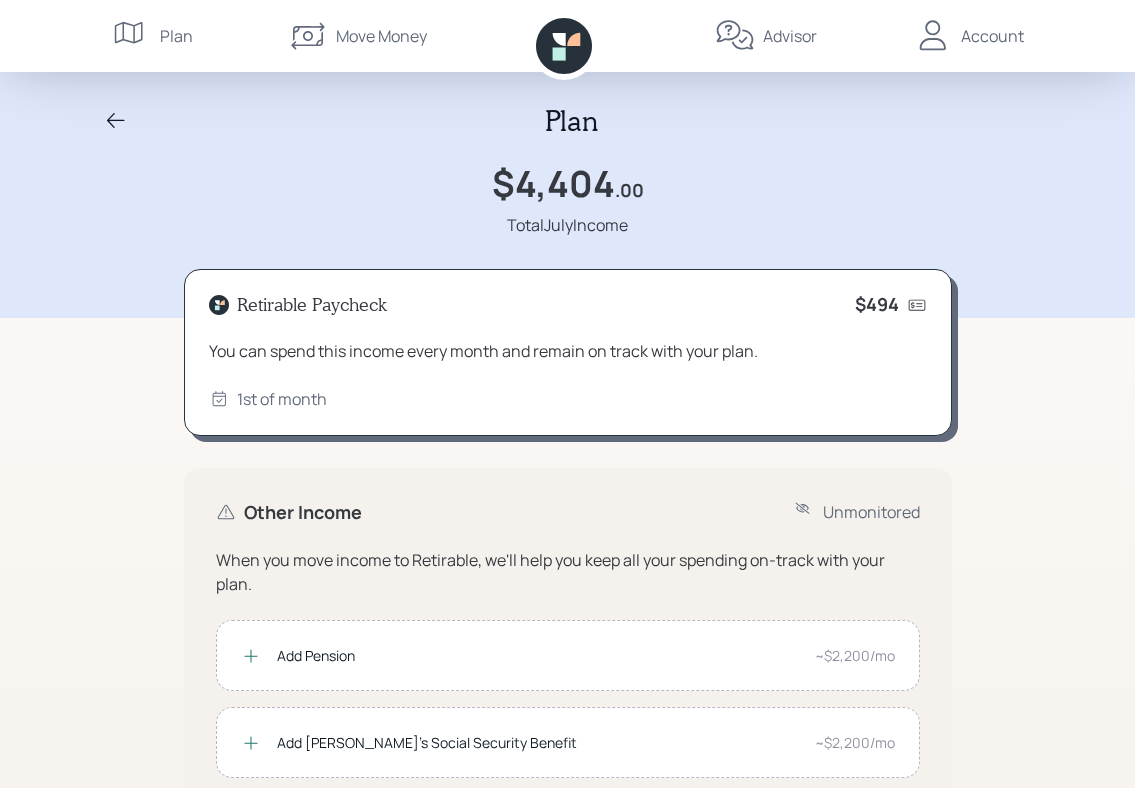 click 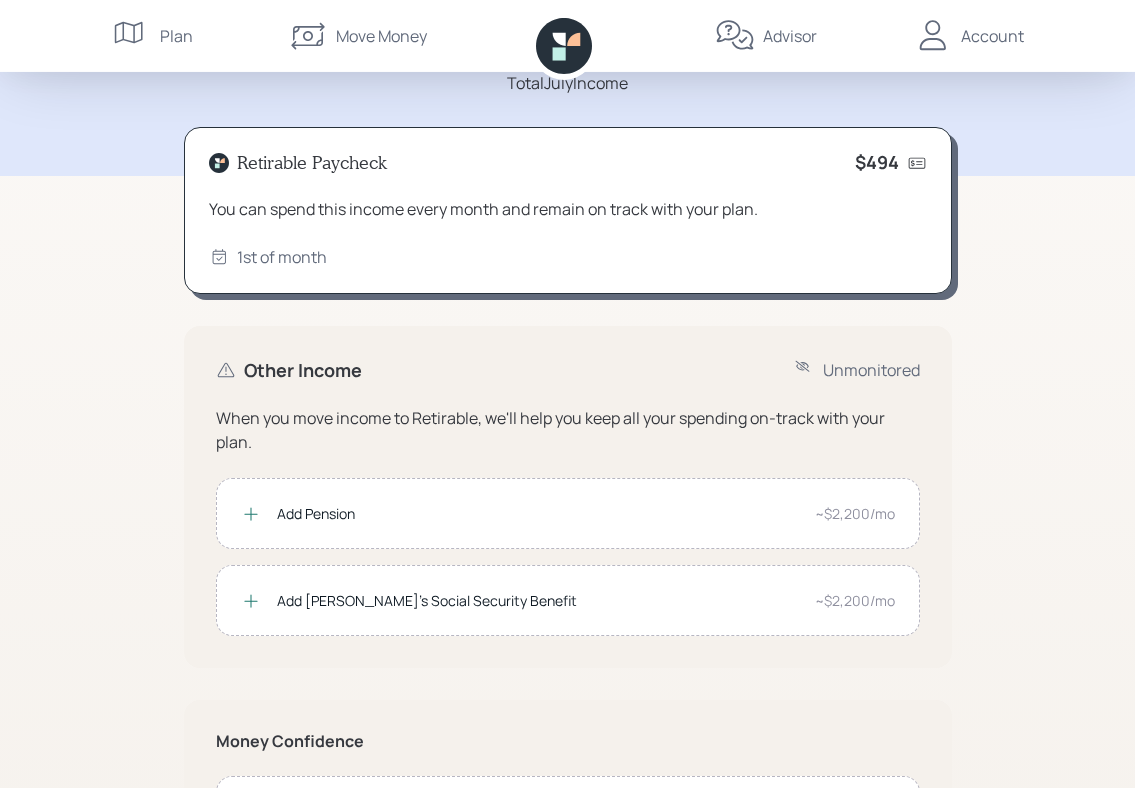 scroll, scrollTop: 16, scrollLeft: 0, axis: vertical 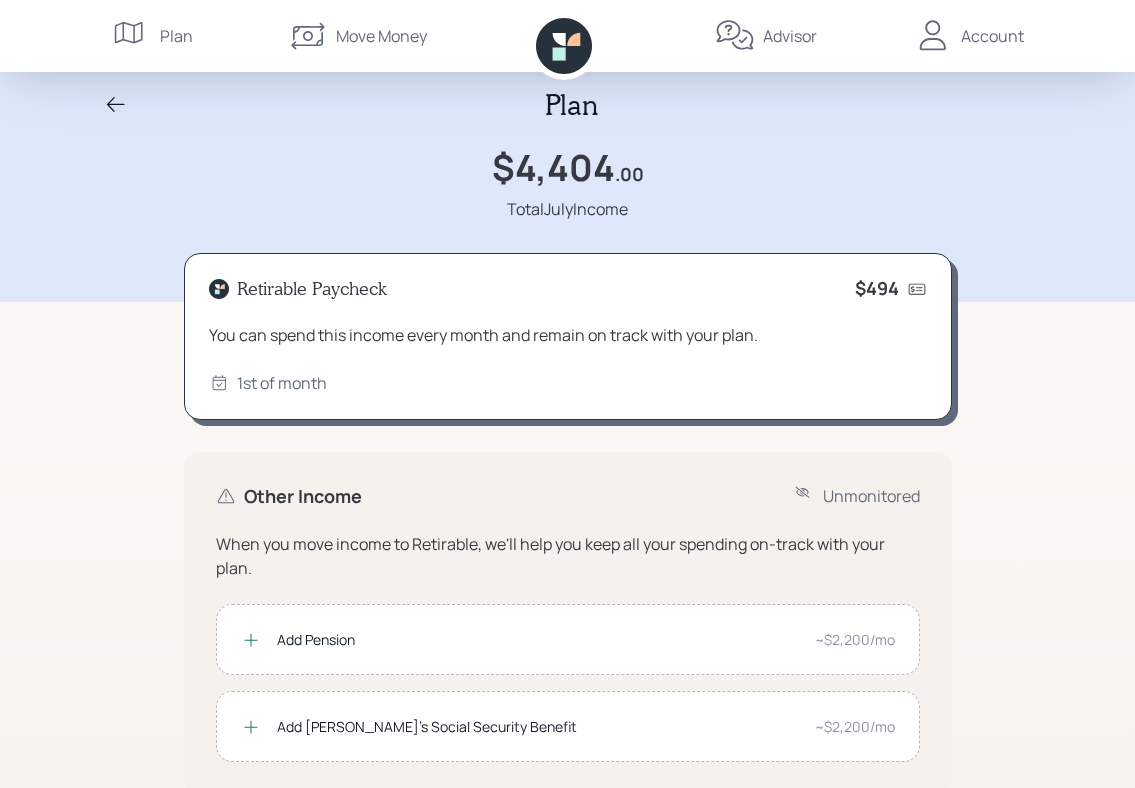 click 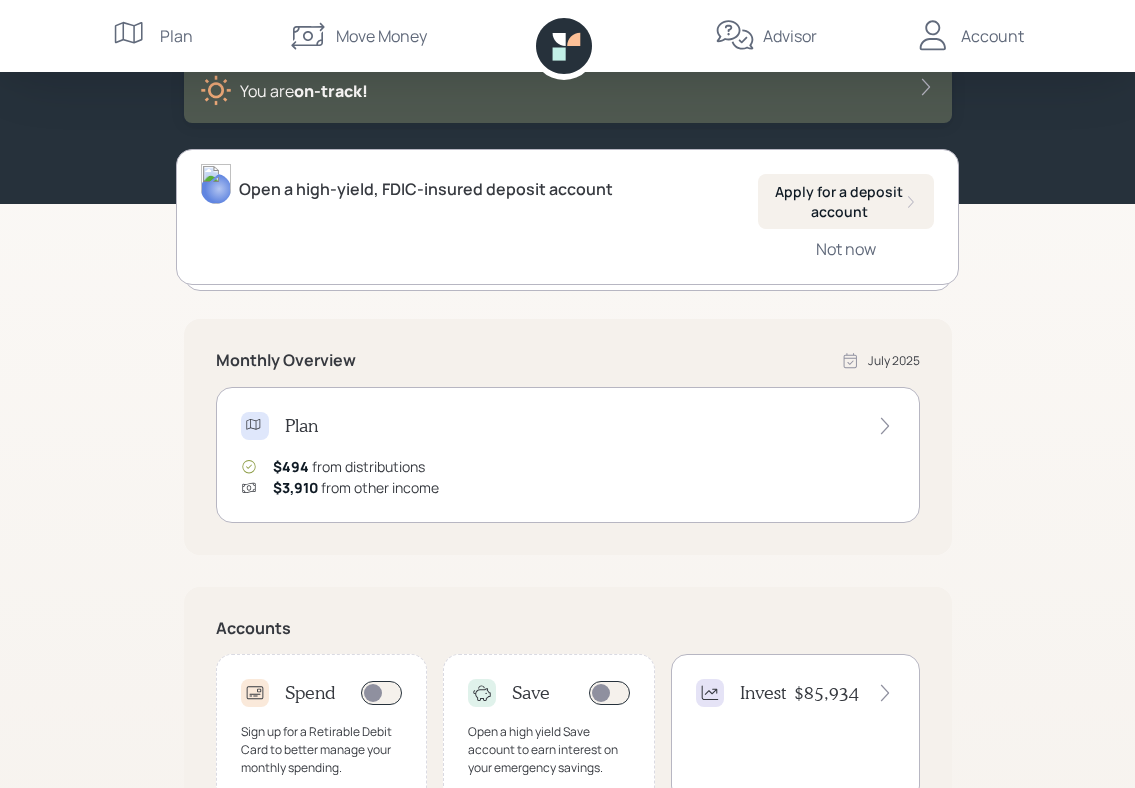 scroll, scrollTop: 453, scrollLeft: 0, axis: vertical 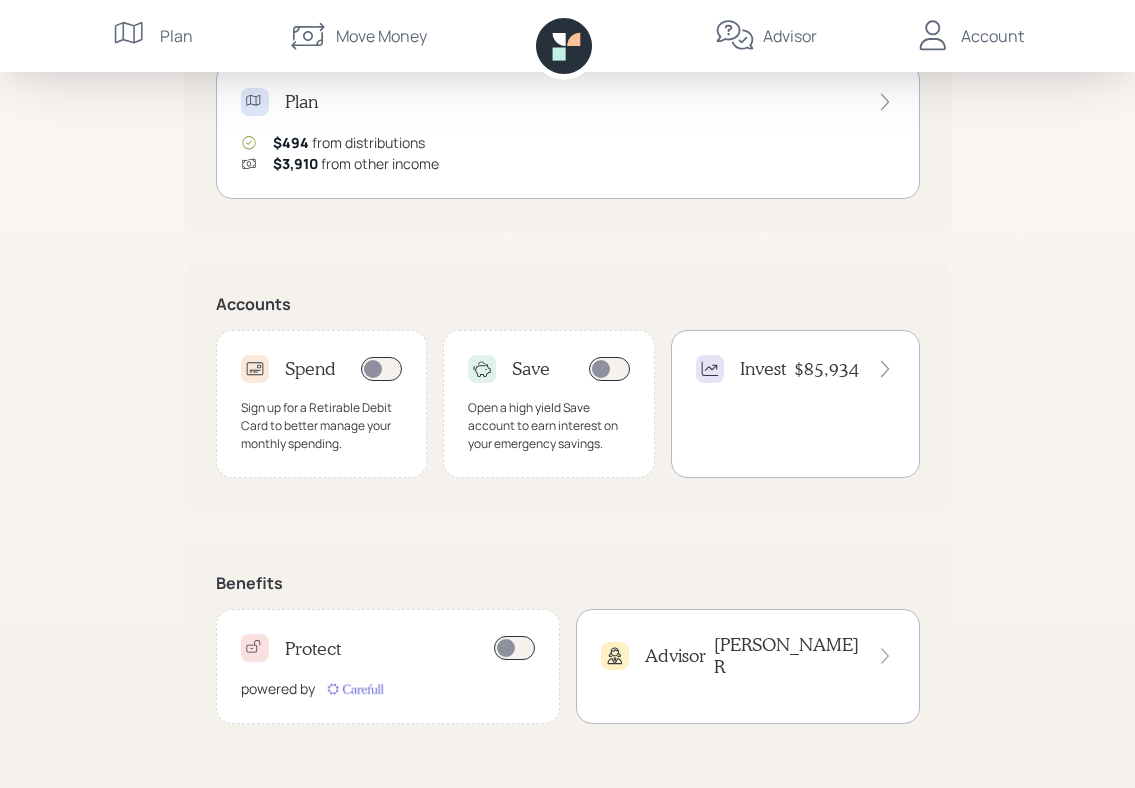 click on "$85,934" at bounding box center (826, 369) 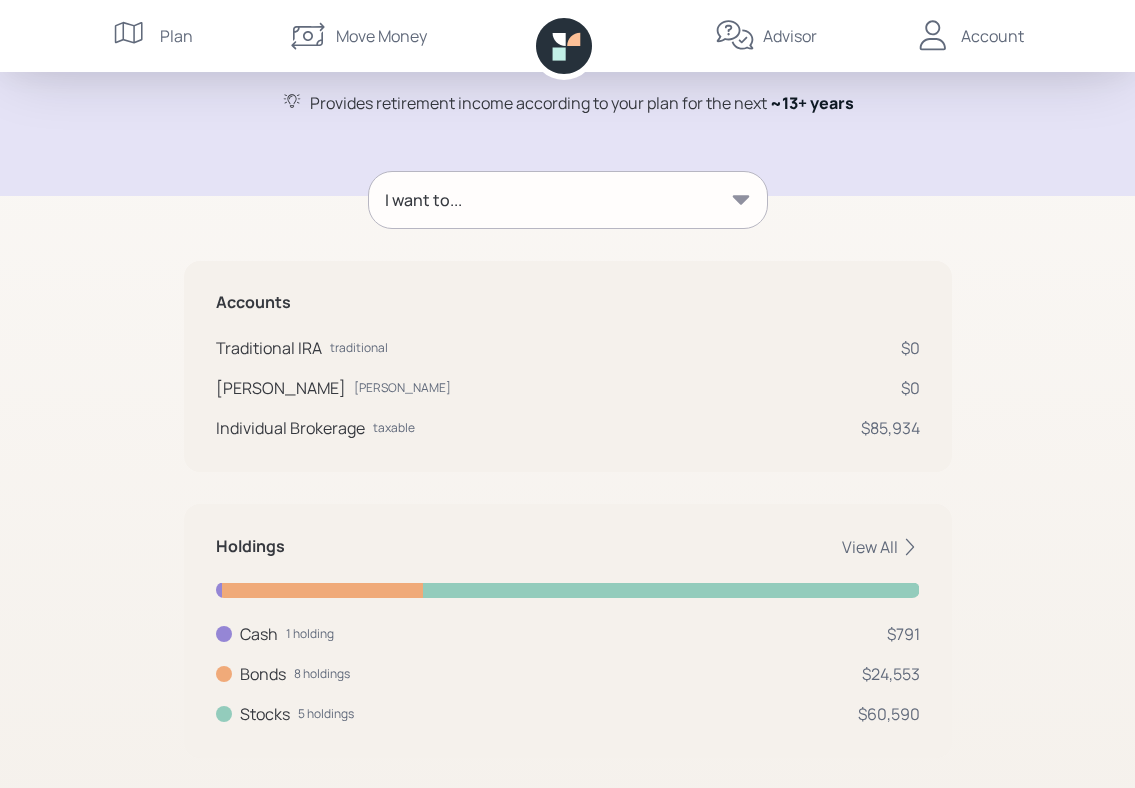 scroll, scrollTop: 221, scrollLeft: 0, axis: vertical 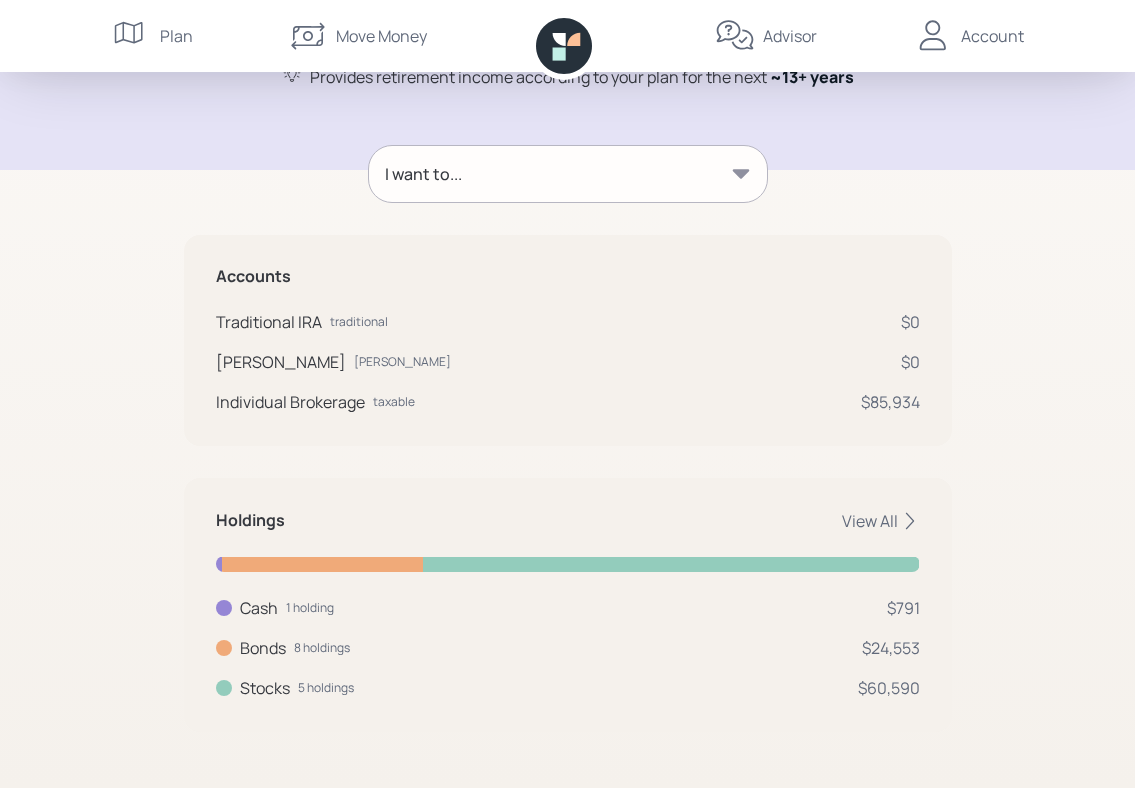 click at bounding box center [224, 688] 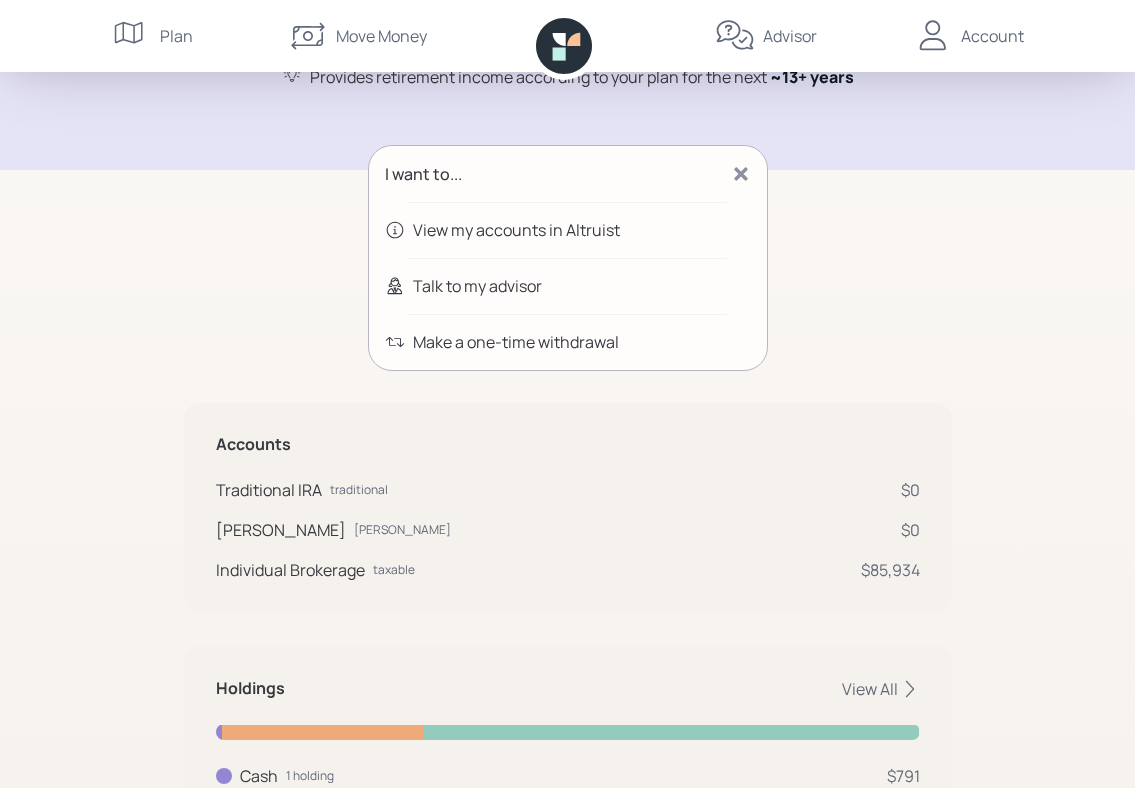 click on "View my accounts in Altruist" at bounding box center (516, 230) 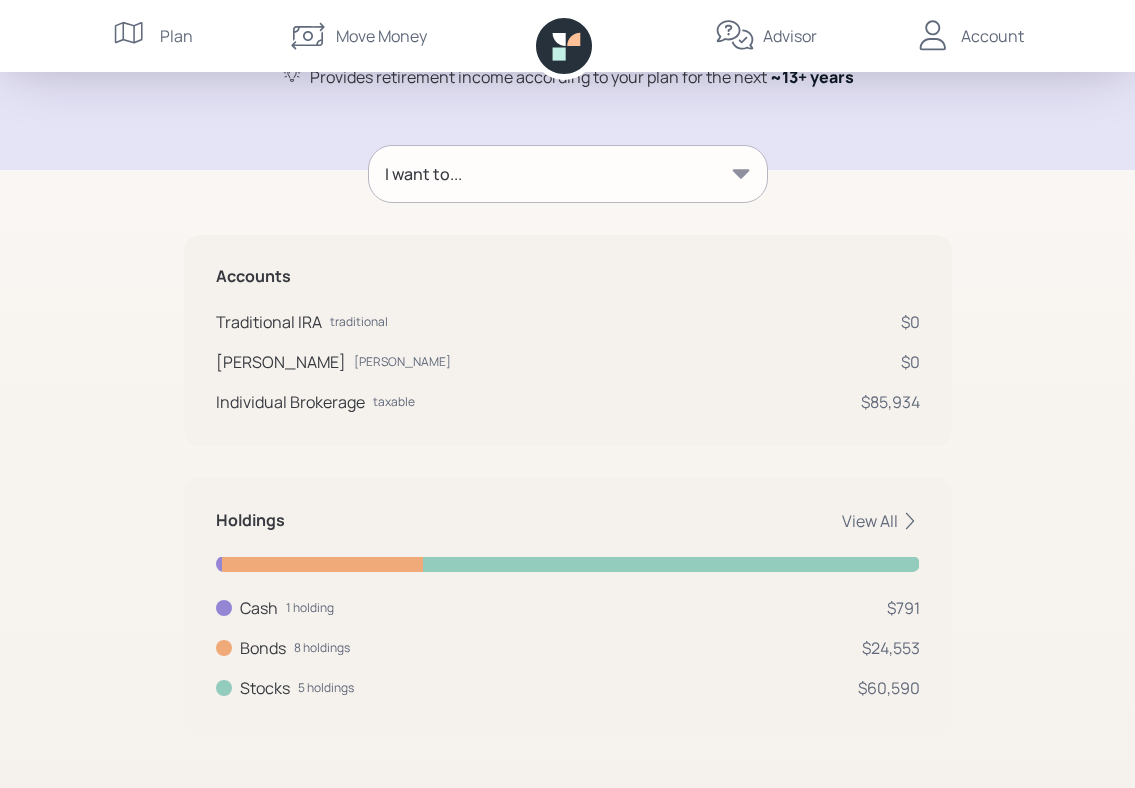 click 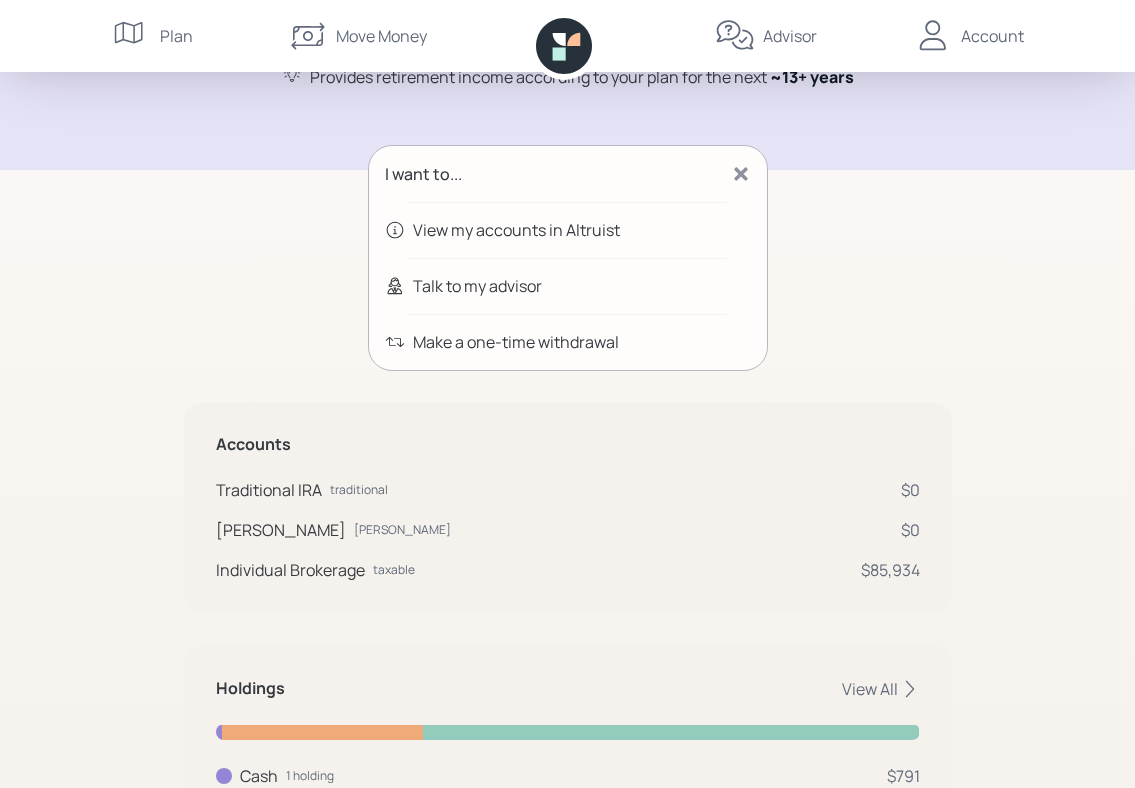 click on "View my accounts in Altruist" at bounding box center (516, 230) 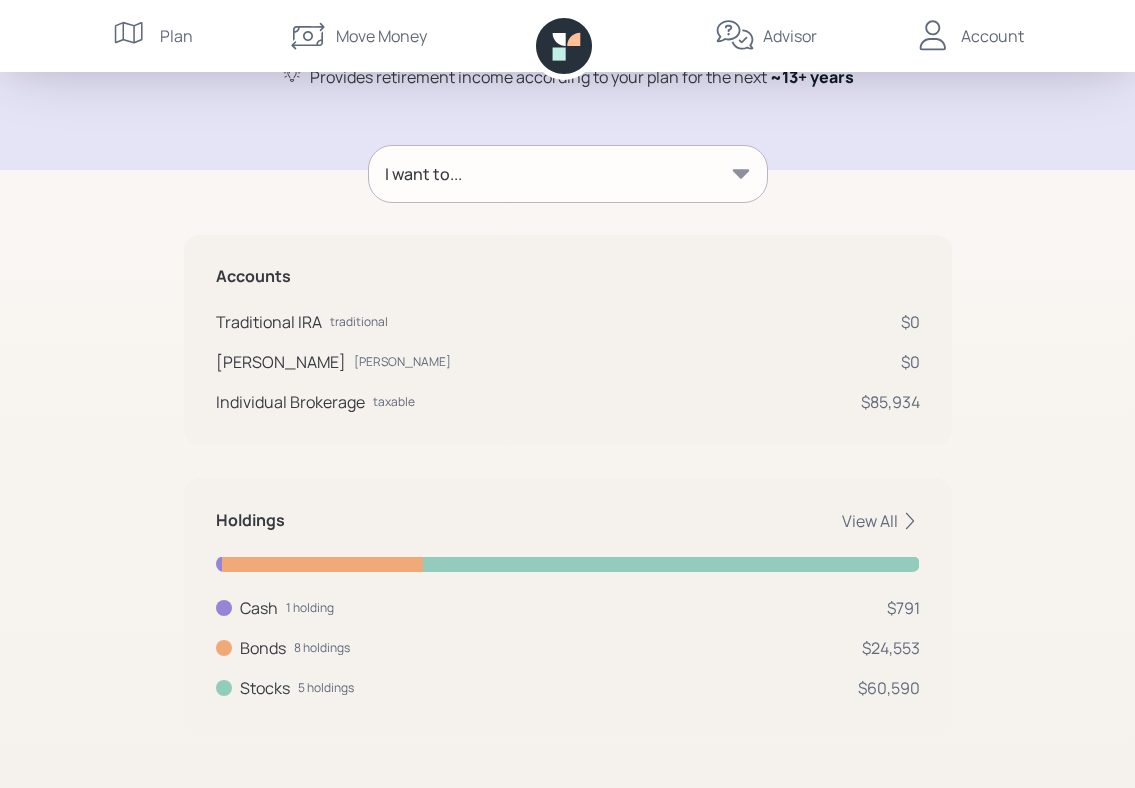 click on "Account" at bounding box center (992, 36) 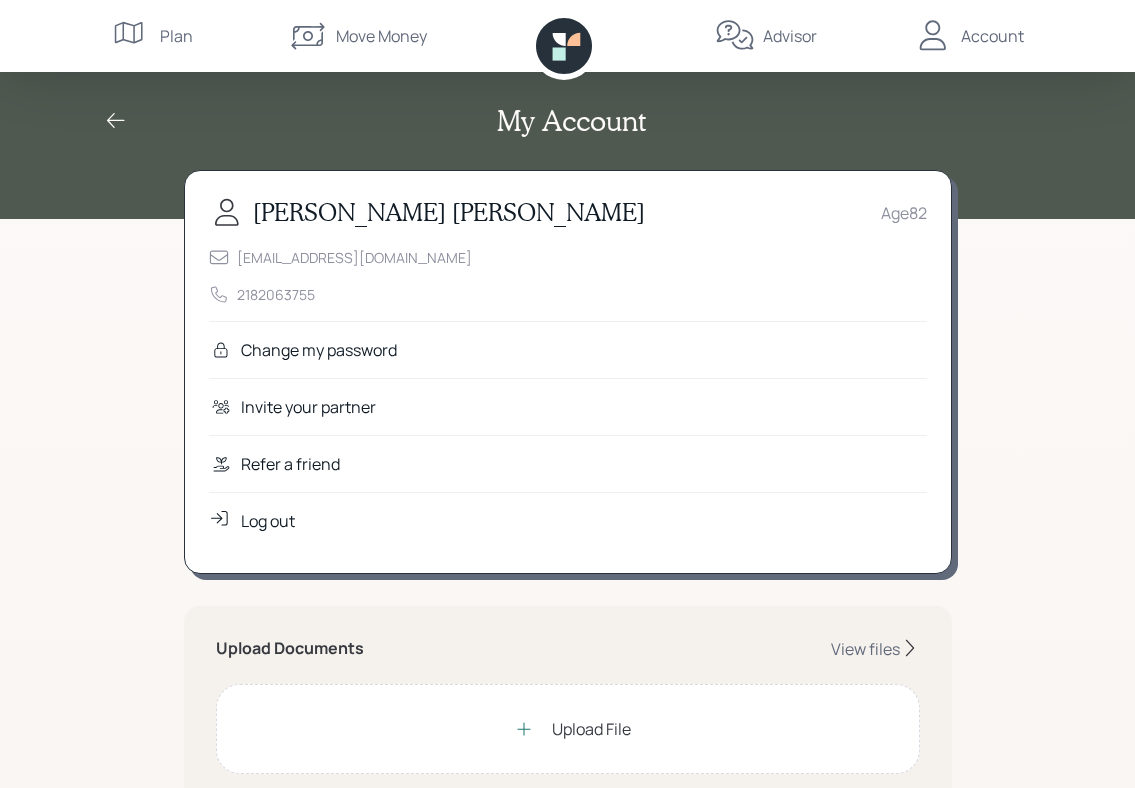 click on "Log out" at bounding box center (268, 521) 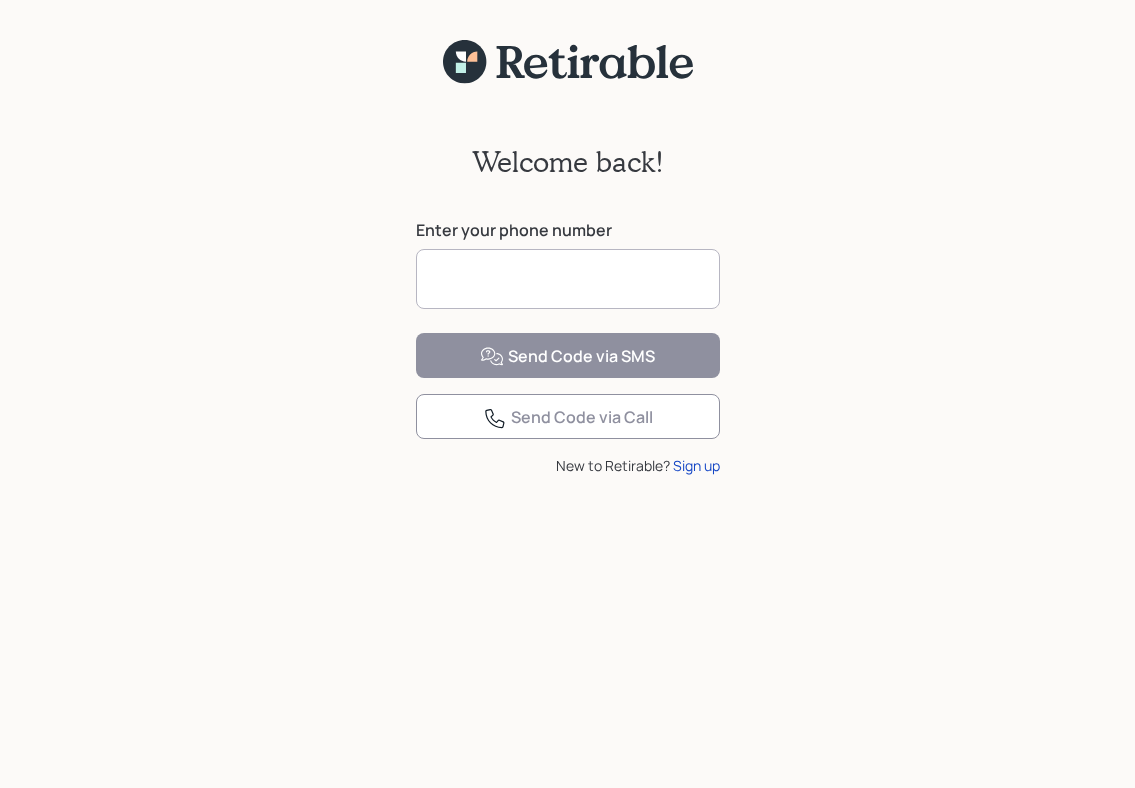 scroll, scrollTop: 0, scrollLeft: 0, axis: both 